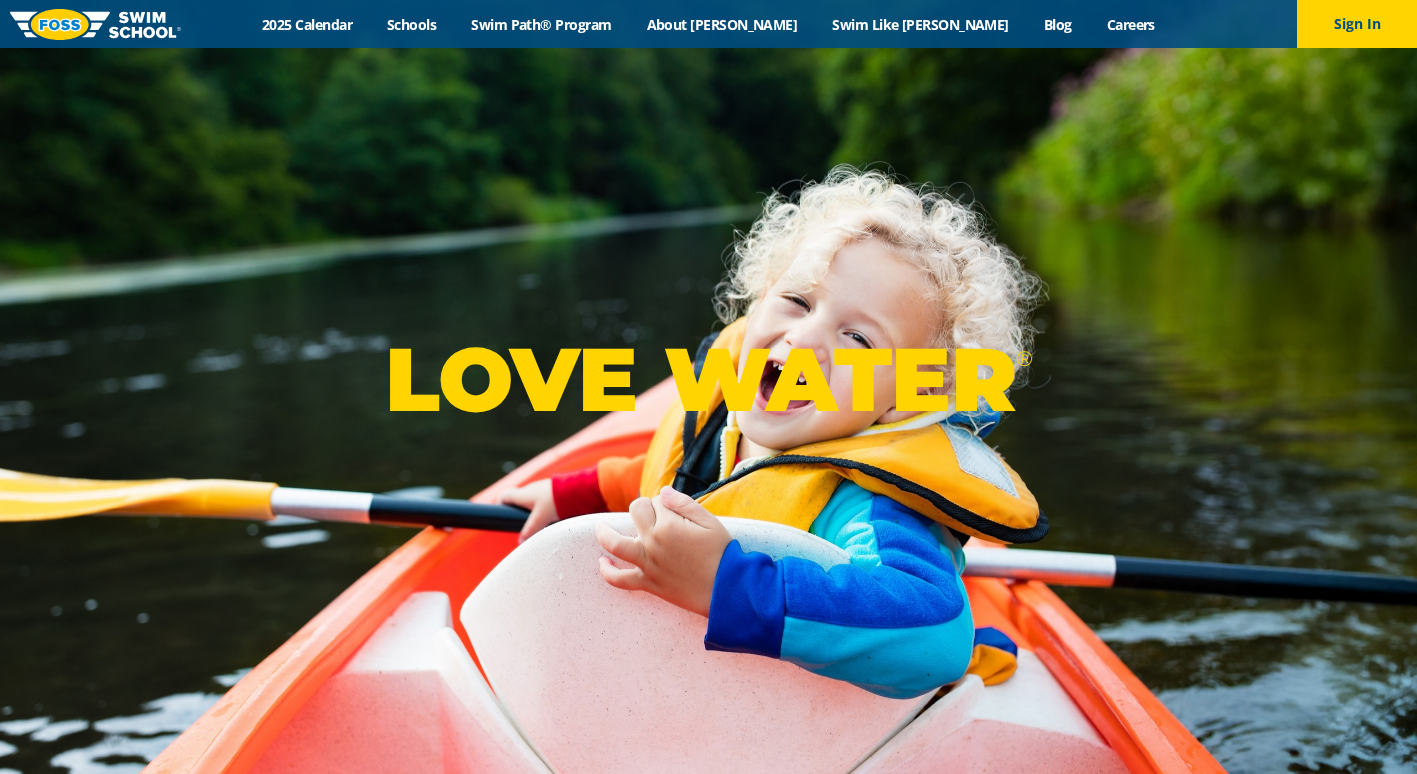 scroll, scrollTop: 127, scrollLeft: 0, axis: vertical 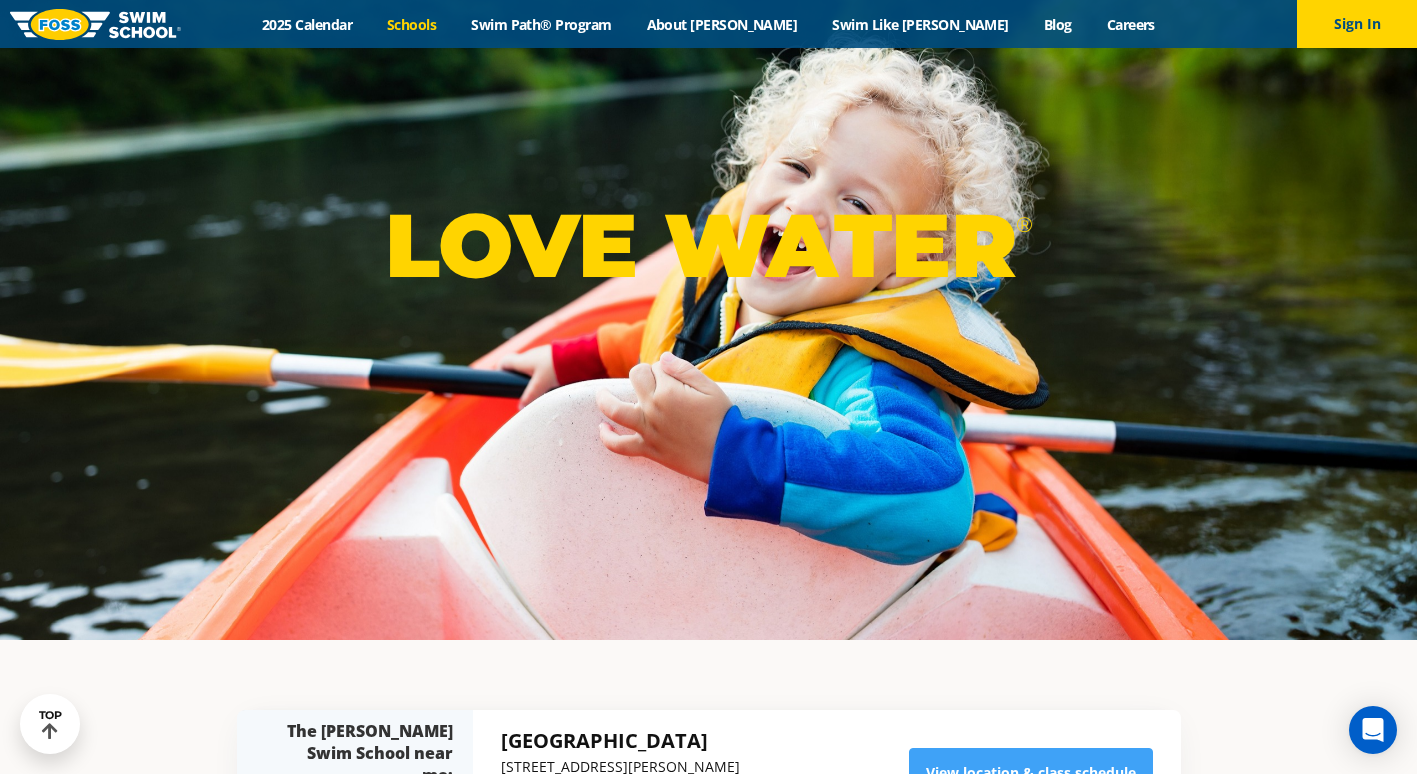click on "Schools" at bounding box center (412, 24) 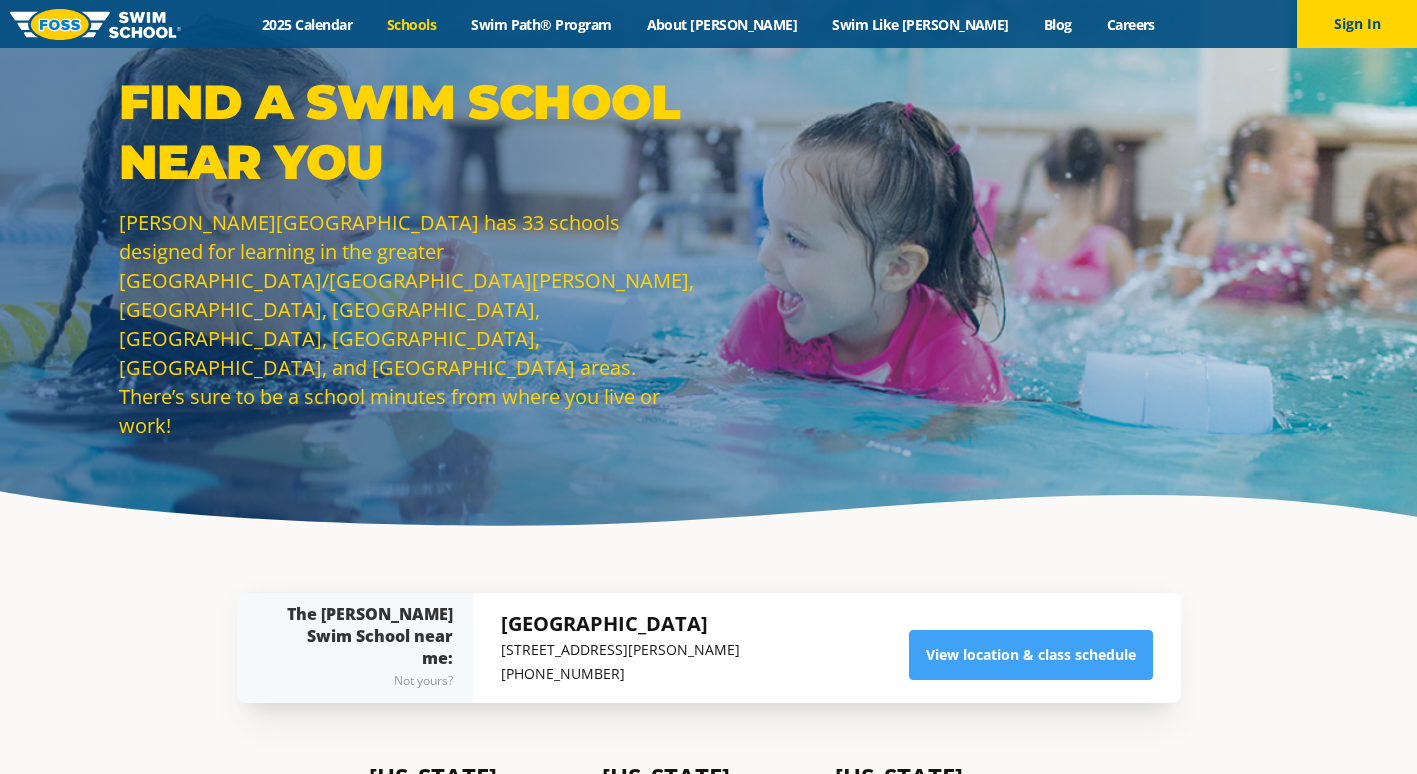 scroll, scrollTop: 110, scrollLeft: 0, axis: vertical 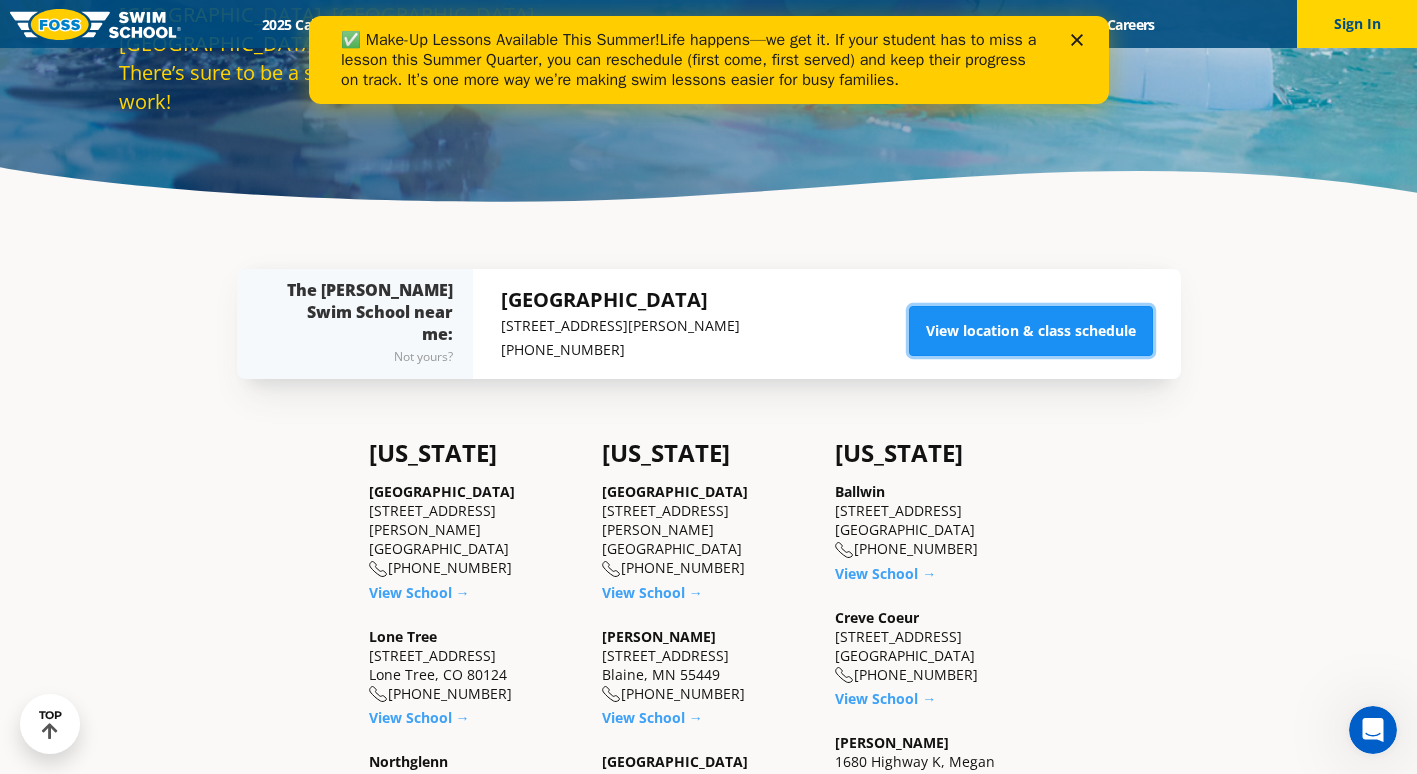 click on "View location & class schedule" at bounding box center (1031, 331) 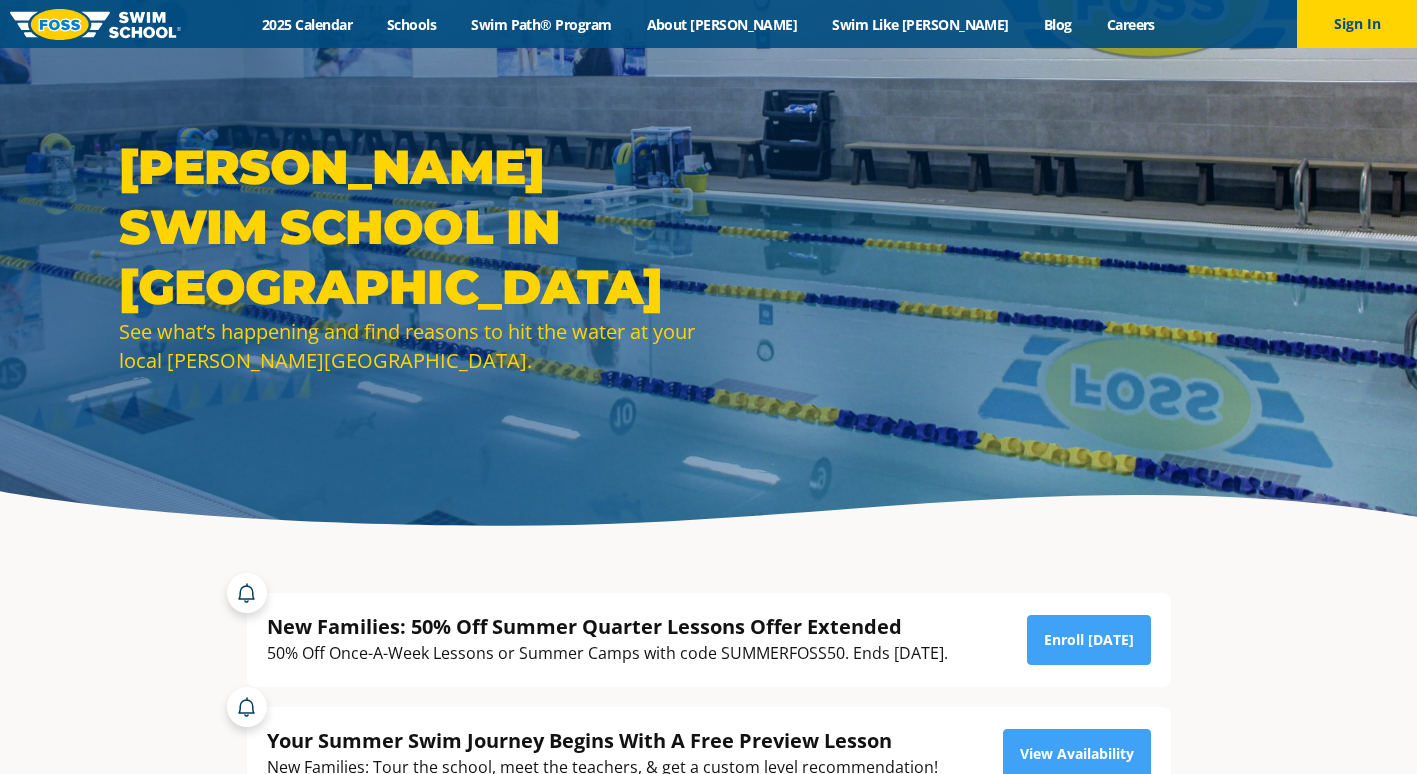 scroll, scrollTop: 229, scrollLeft: 0, axis: vertical 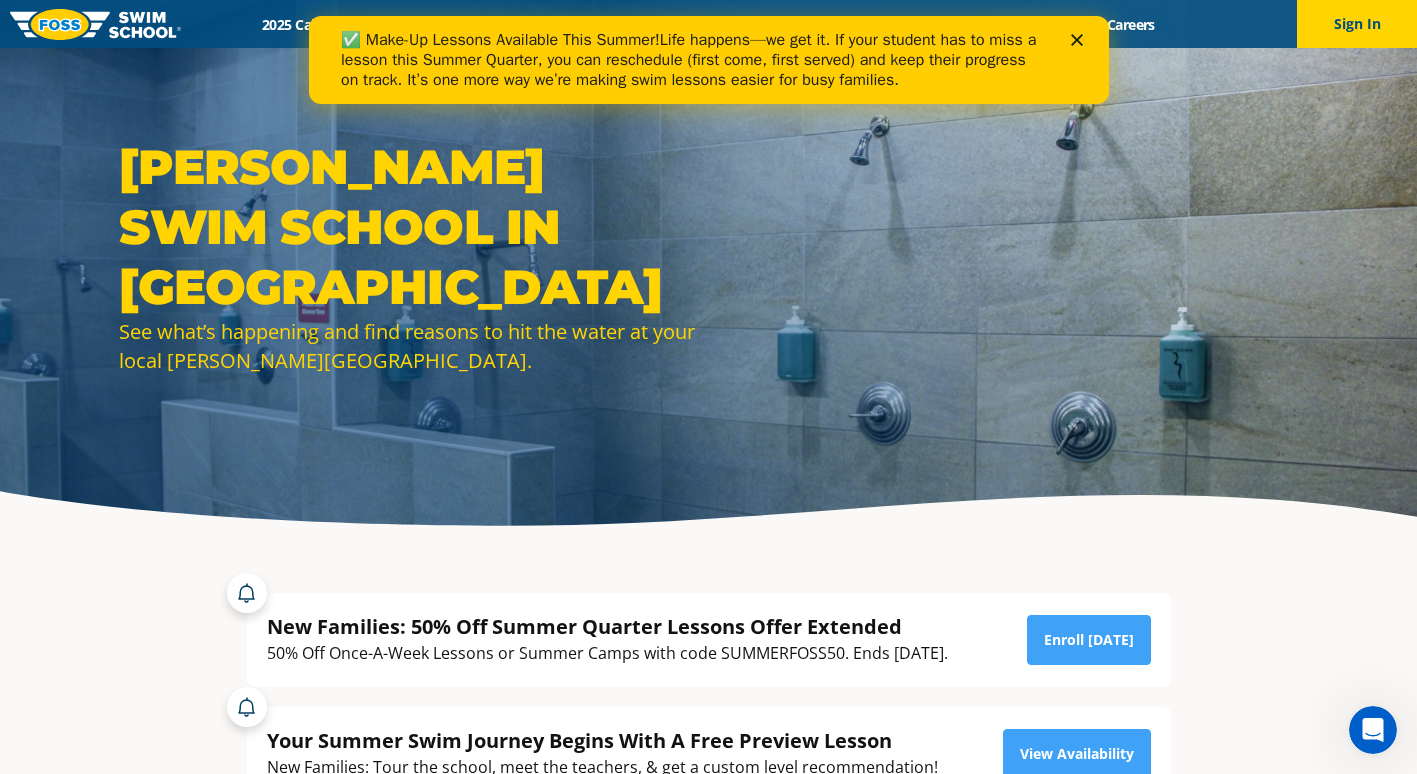 click 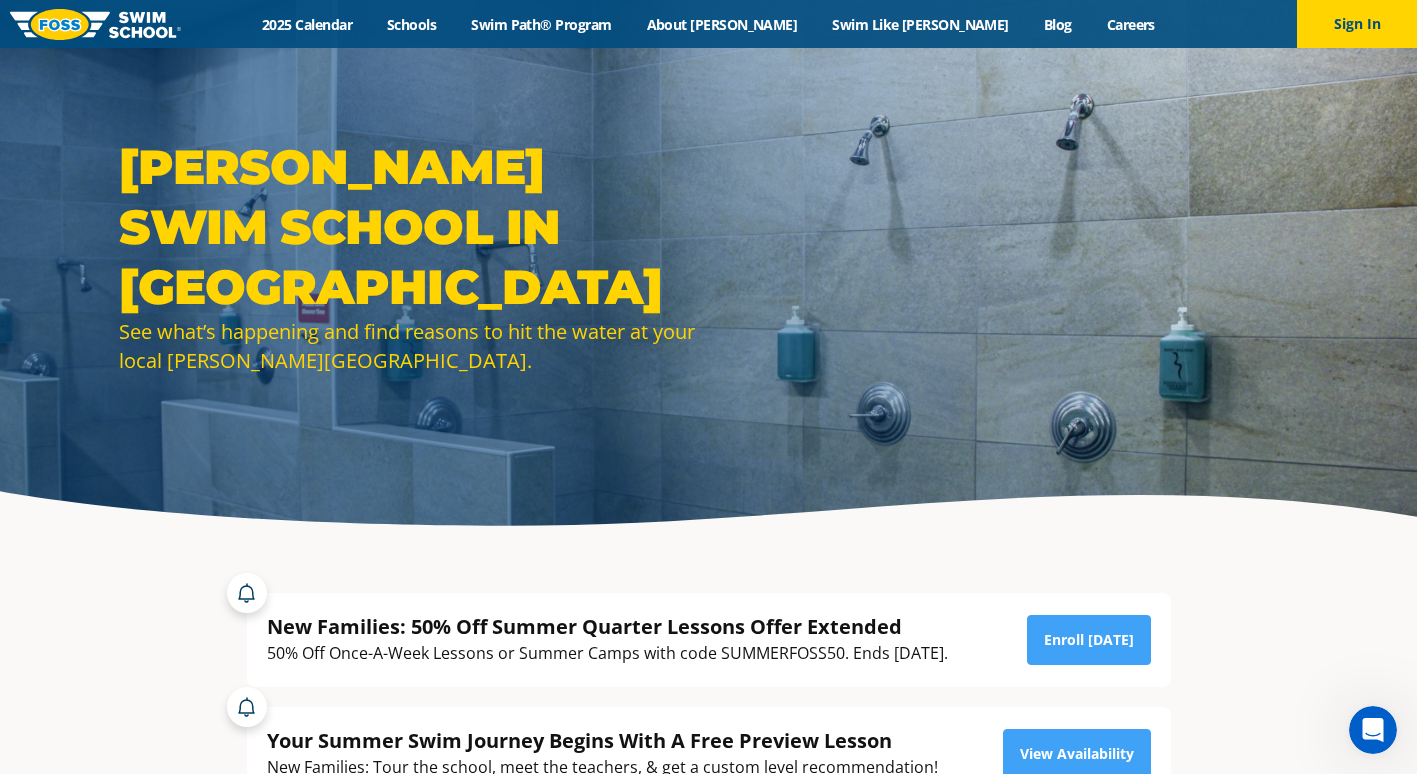click on "Menu
2025 Calendar
Schools
Swim Path® Program
About FOSS
Swim Like Regan
Blog
Careers
Sign In
Sign In" at bounding box center (708, 24) 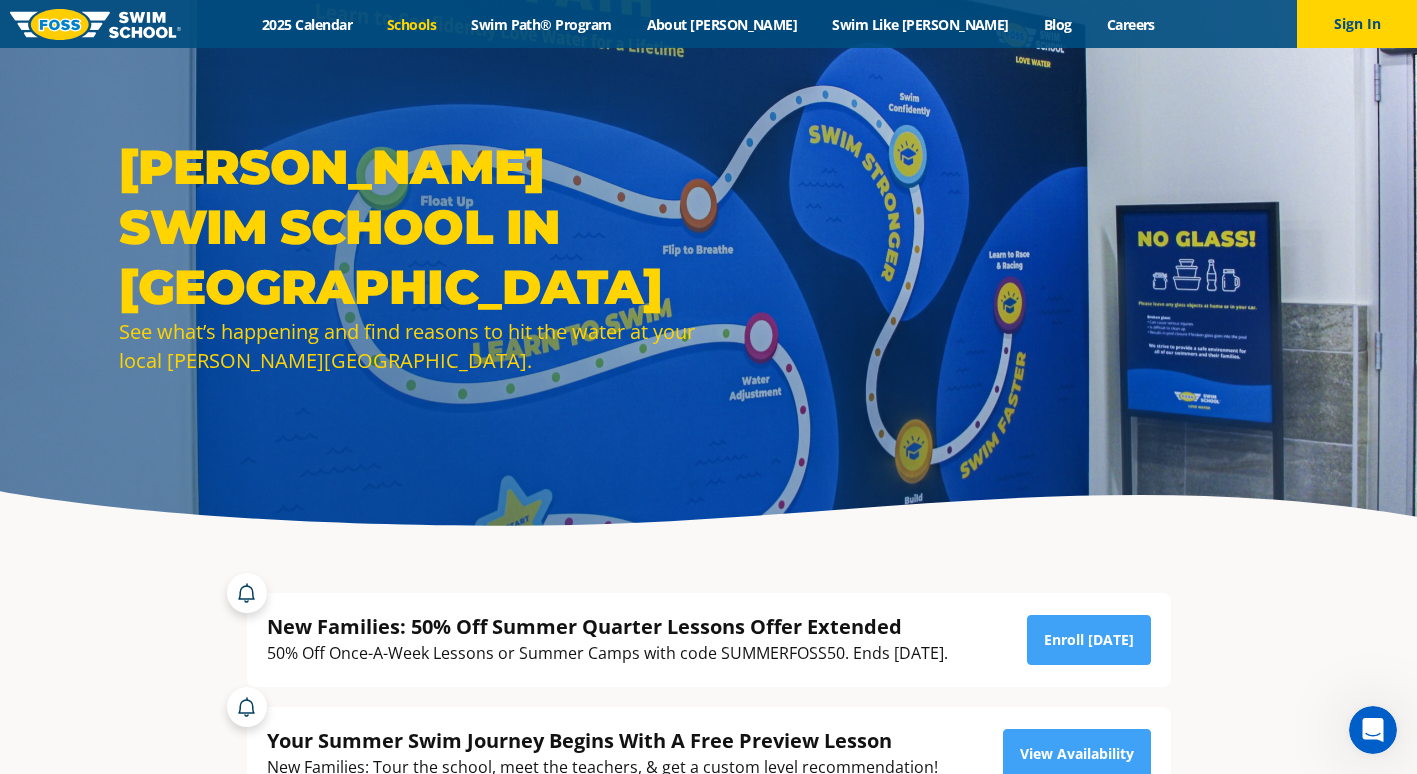 click on "Schools" at bounding box center [412, 24] 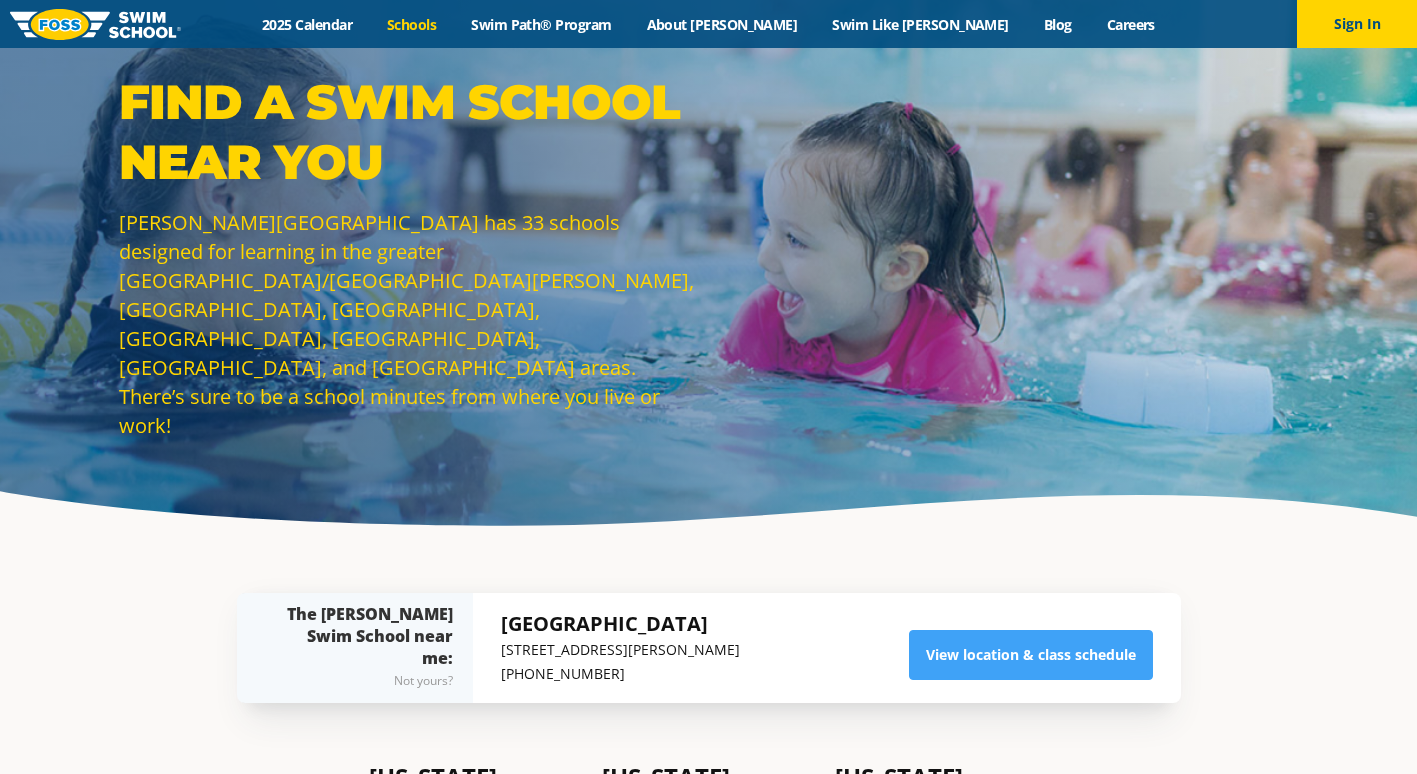 scroll, scrollTop: 0, scrollLeft: 0, axis: both 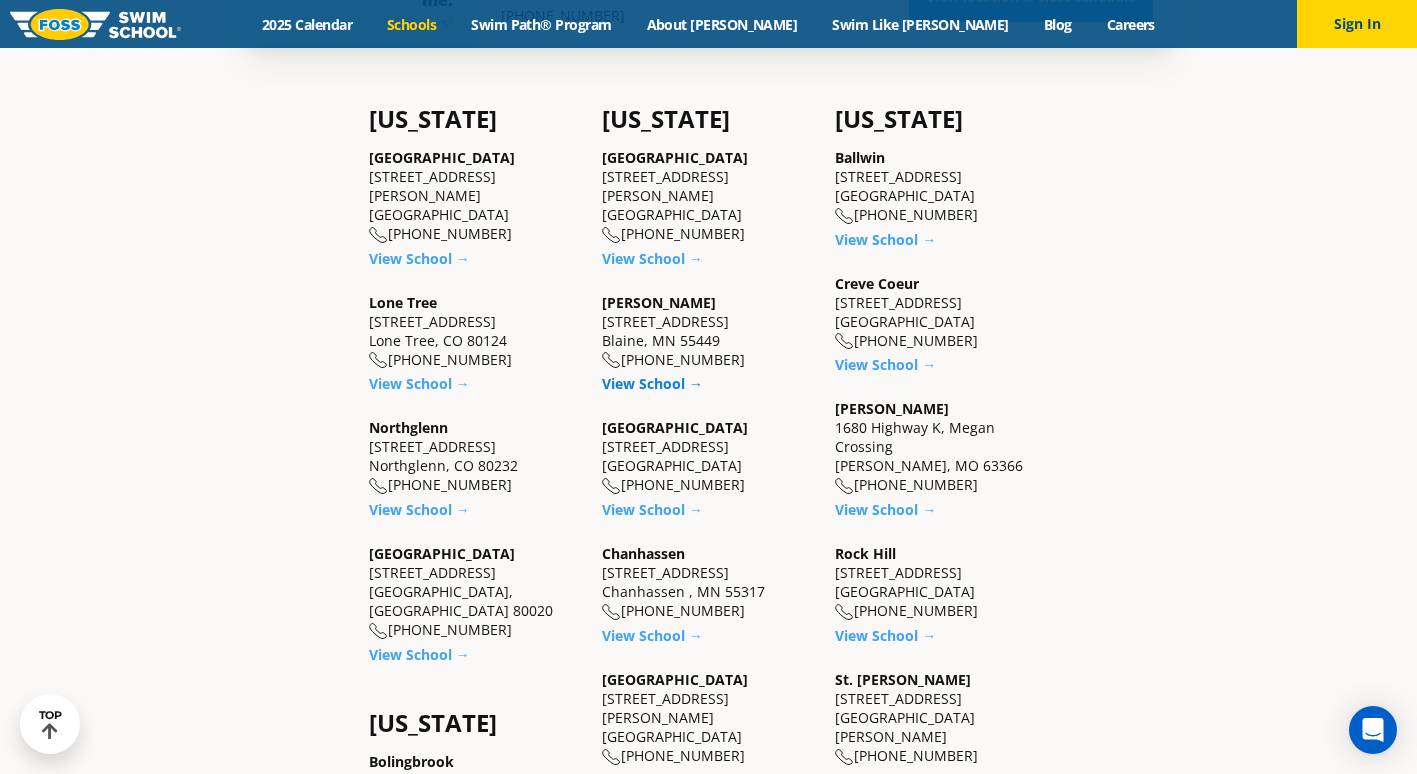 click on "View School →" at bounding box center [652, 383] 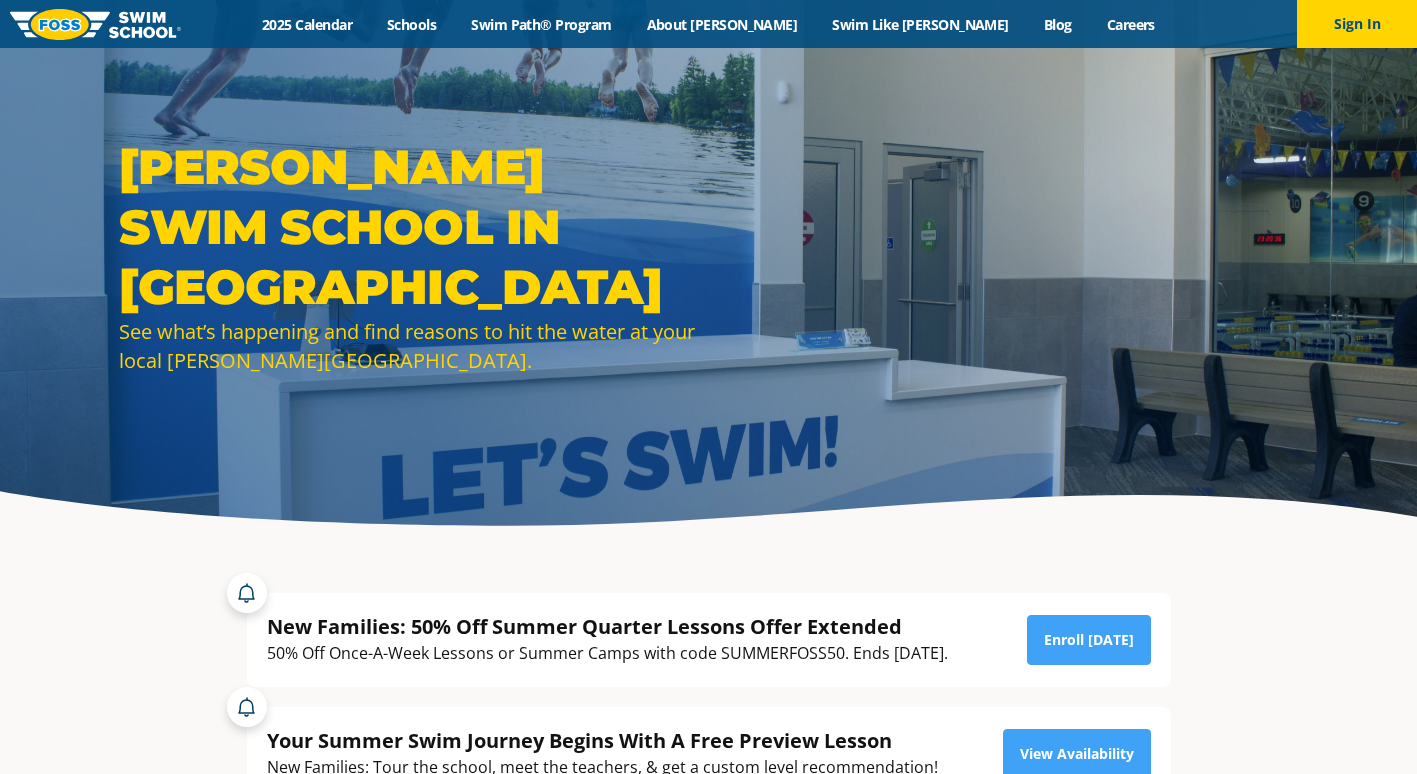 scroll, scrollTop: 0, scrollLeft: 0, axis: both 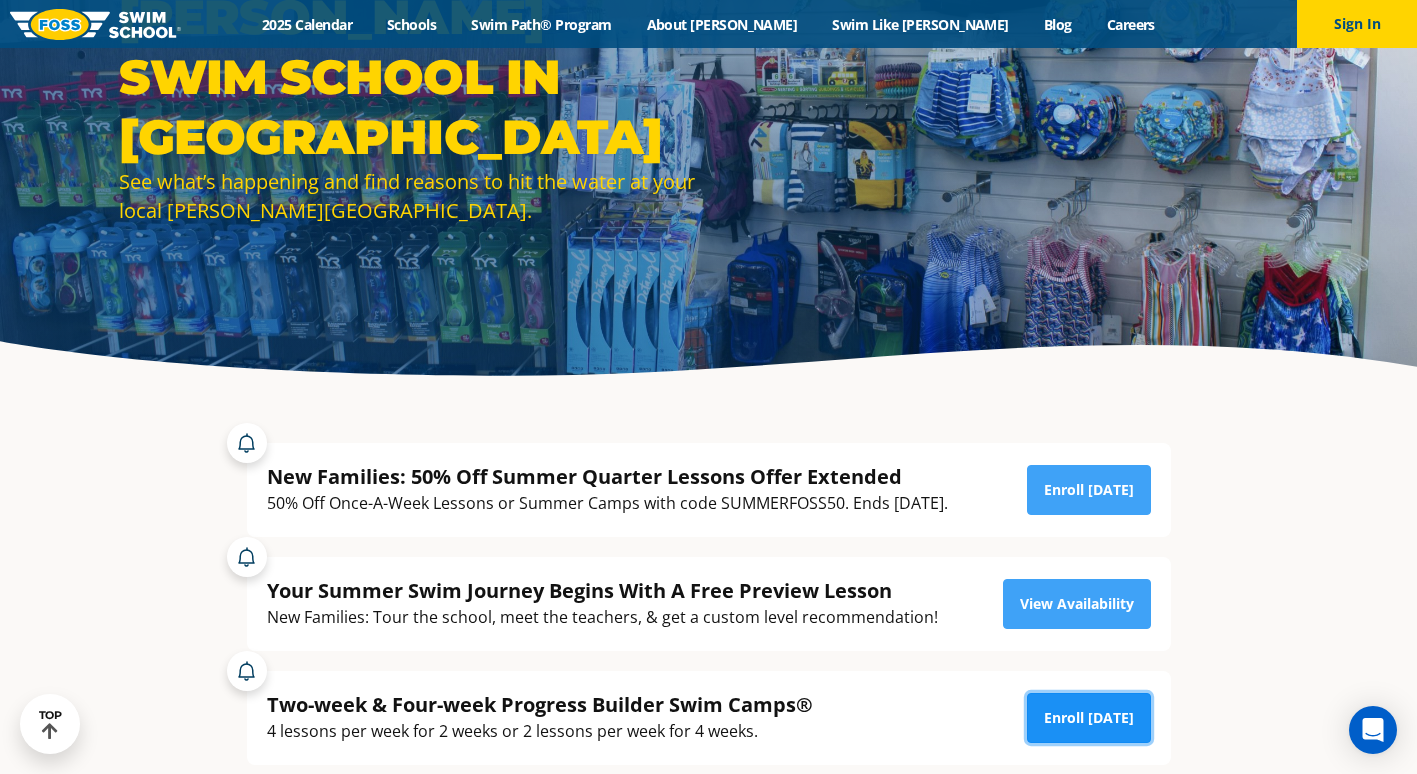 click on "Enroll Today" at bounding box center (1089, 718) 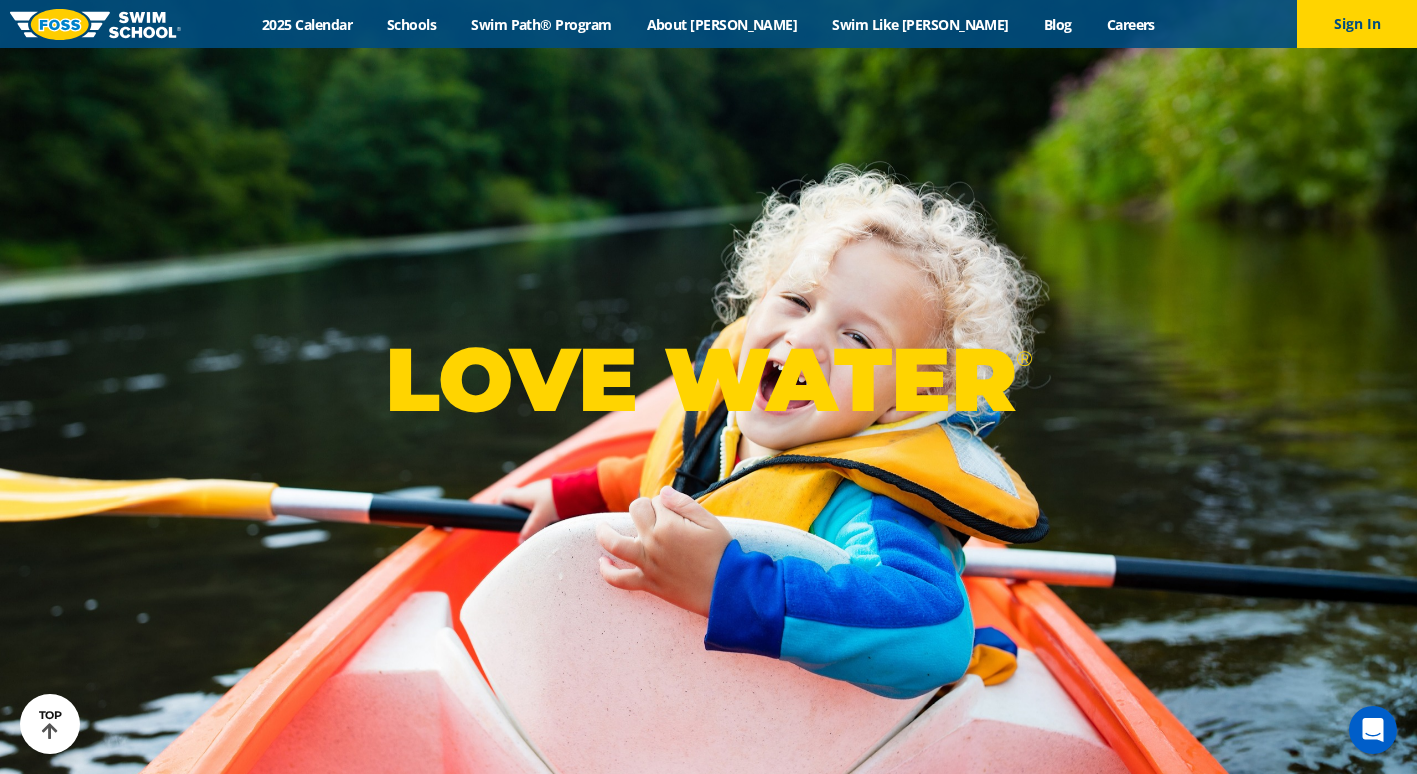 scroll, scrollTop: 674, scrollLeft: 0, axis: vertical 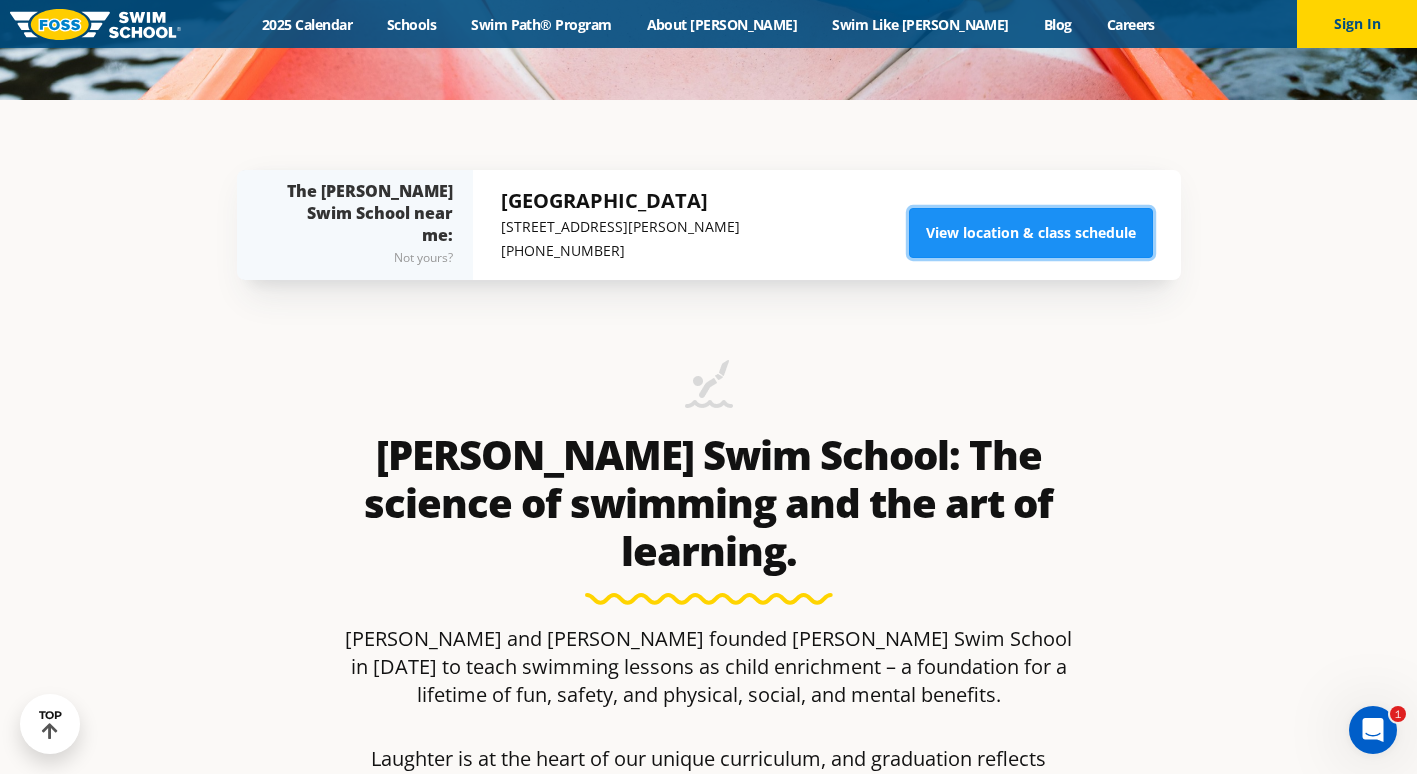 click on "View location & class schedule" at bounding box center (1031, 233) 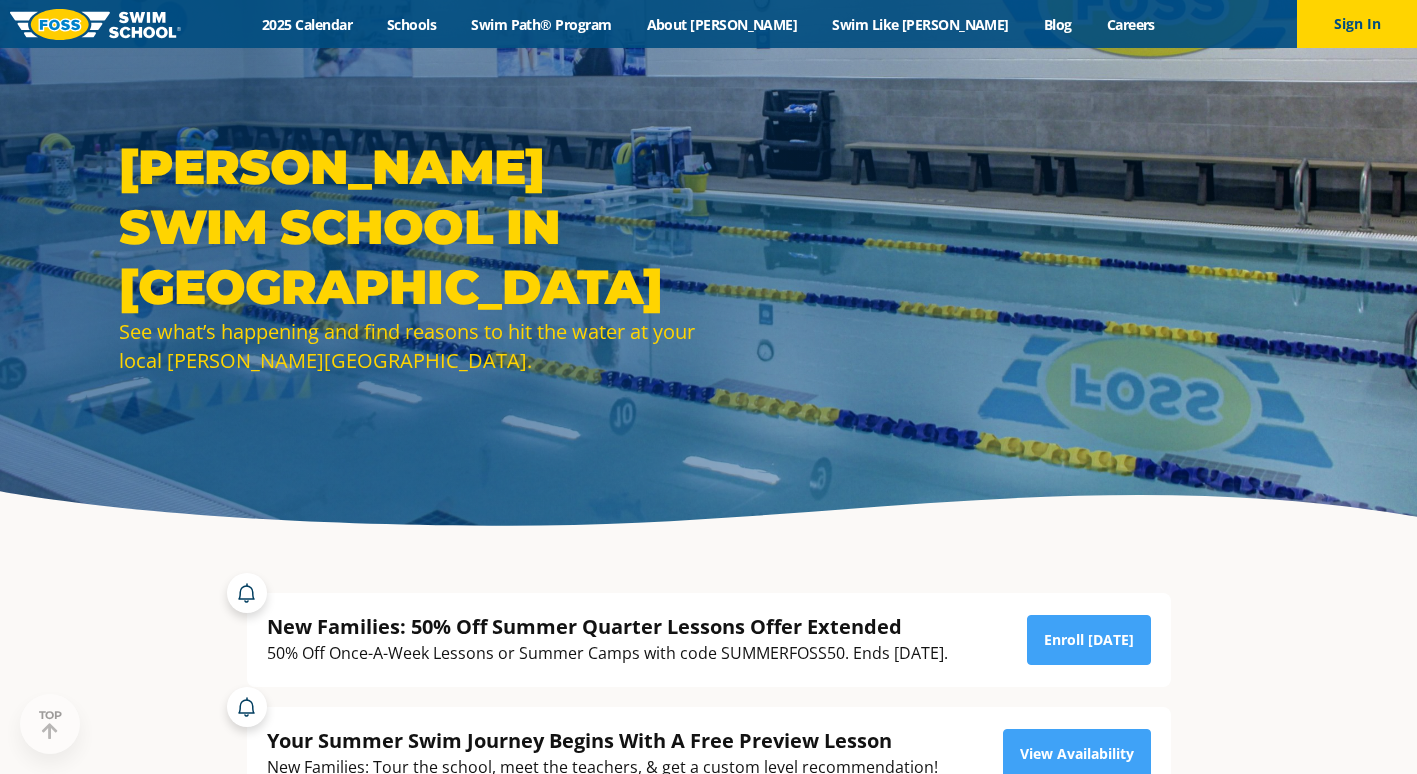 scroll, scrollTop: 204, scrollLeft: 0, axis: vertical 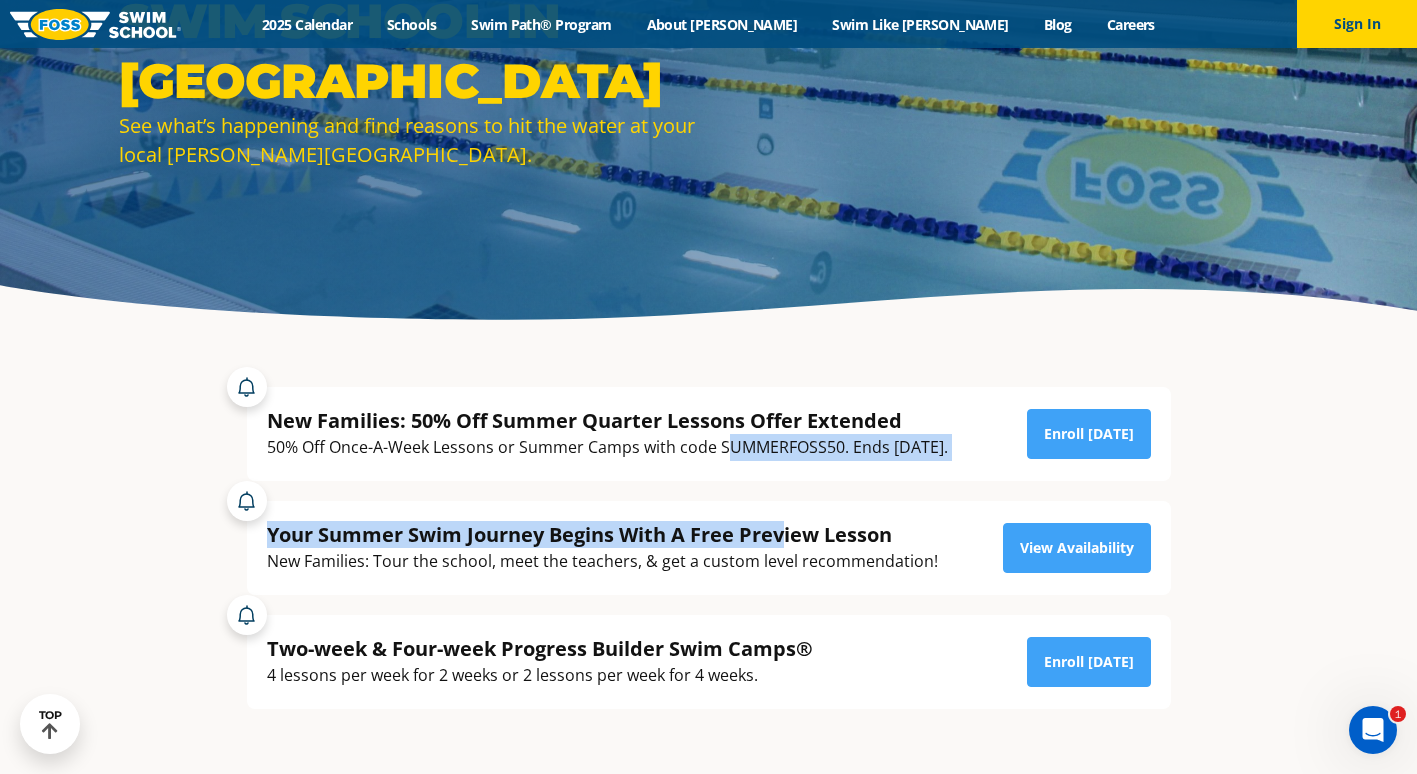 drag, startPoint x: 728, startPoint y: 449, endPoint x: 781, endPoint y: 481, distance: 61.91123 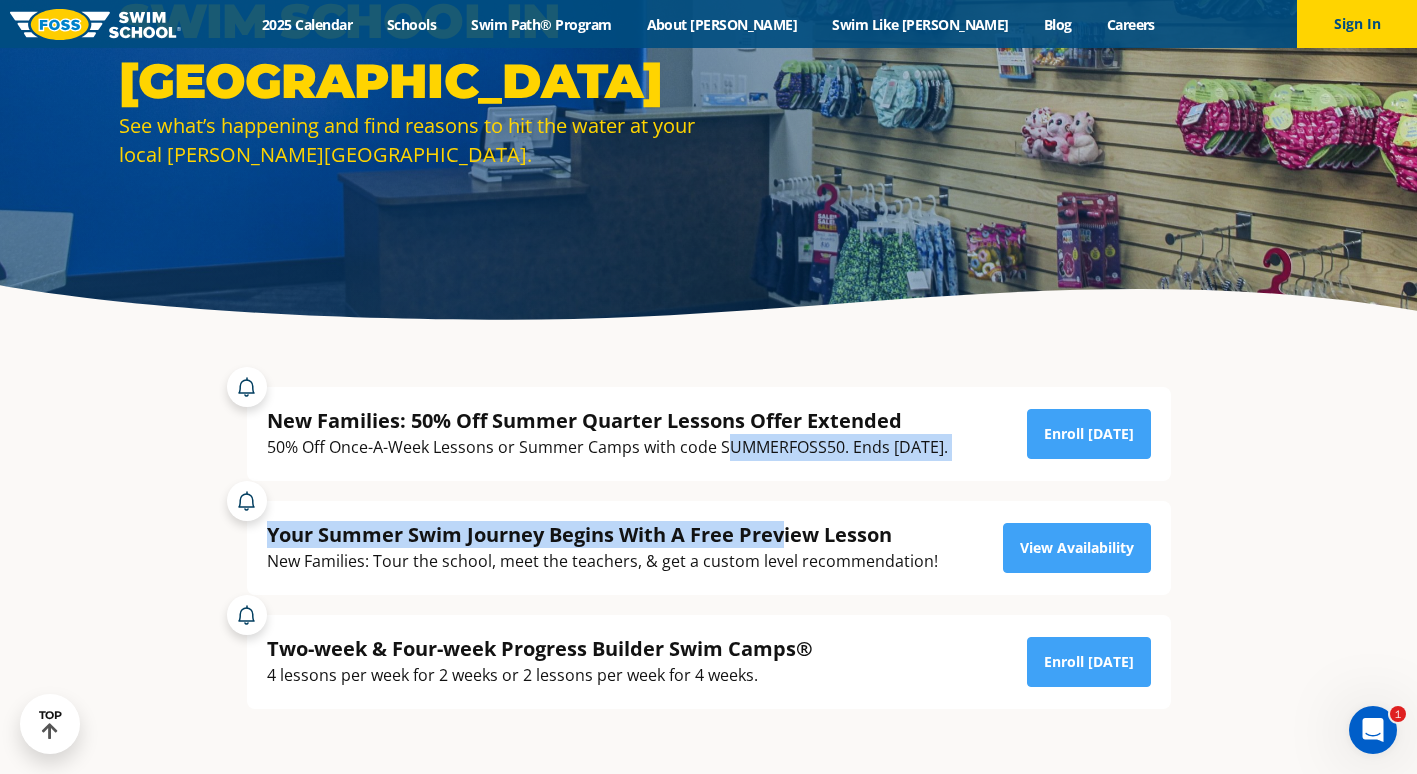 drag, startPoint x: 781, startPoint y: 481, endPoint x: 735, endPoint y: 454, distance: 53.338543 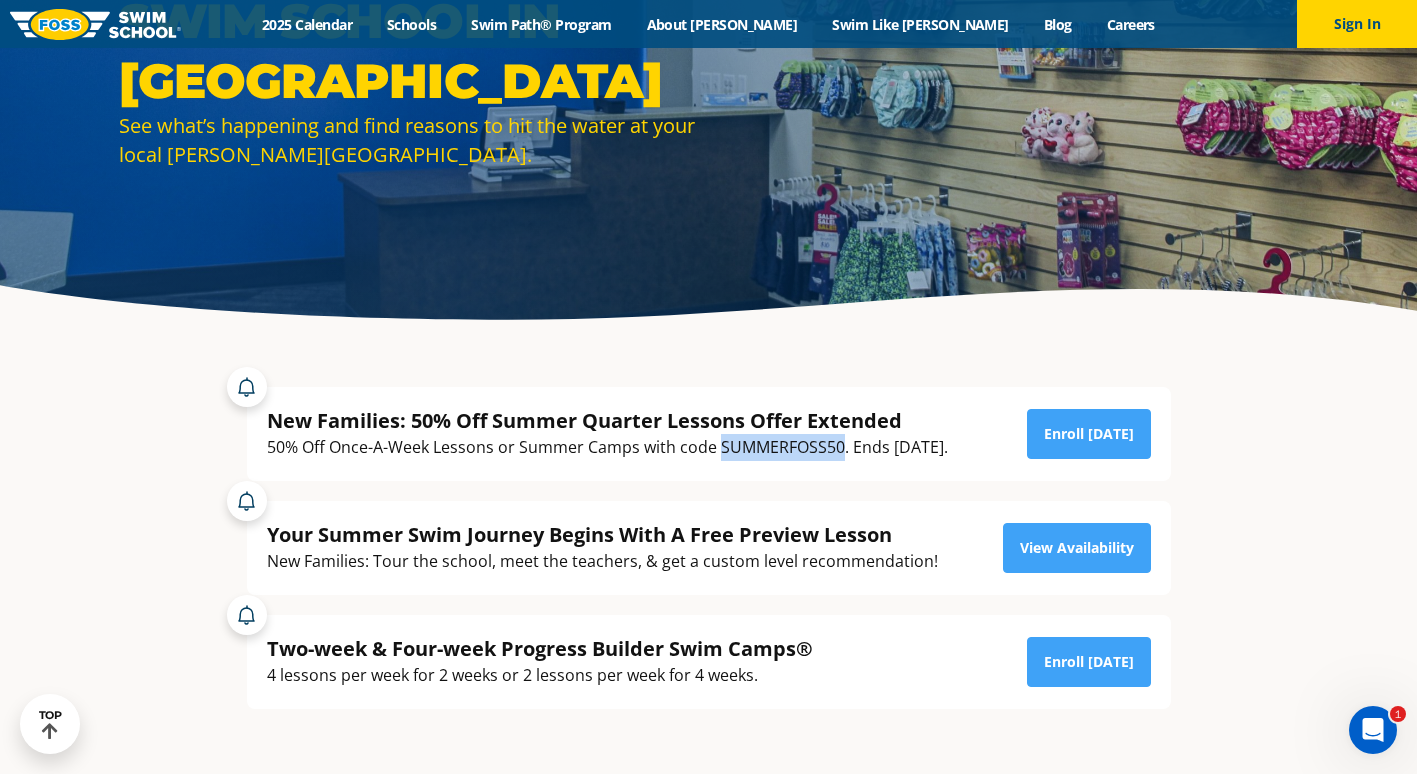 drag, startPoint x: 716, startPoint y: 445, endPoint x: 840, endPoint y: 449, distance: 124.0645 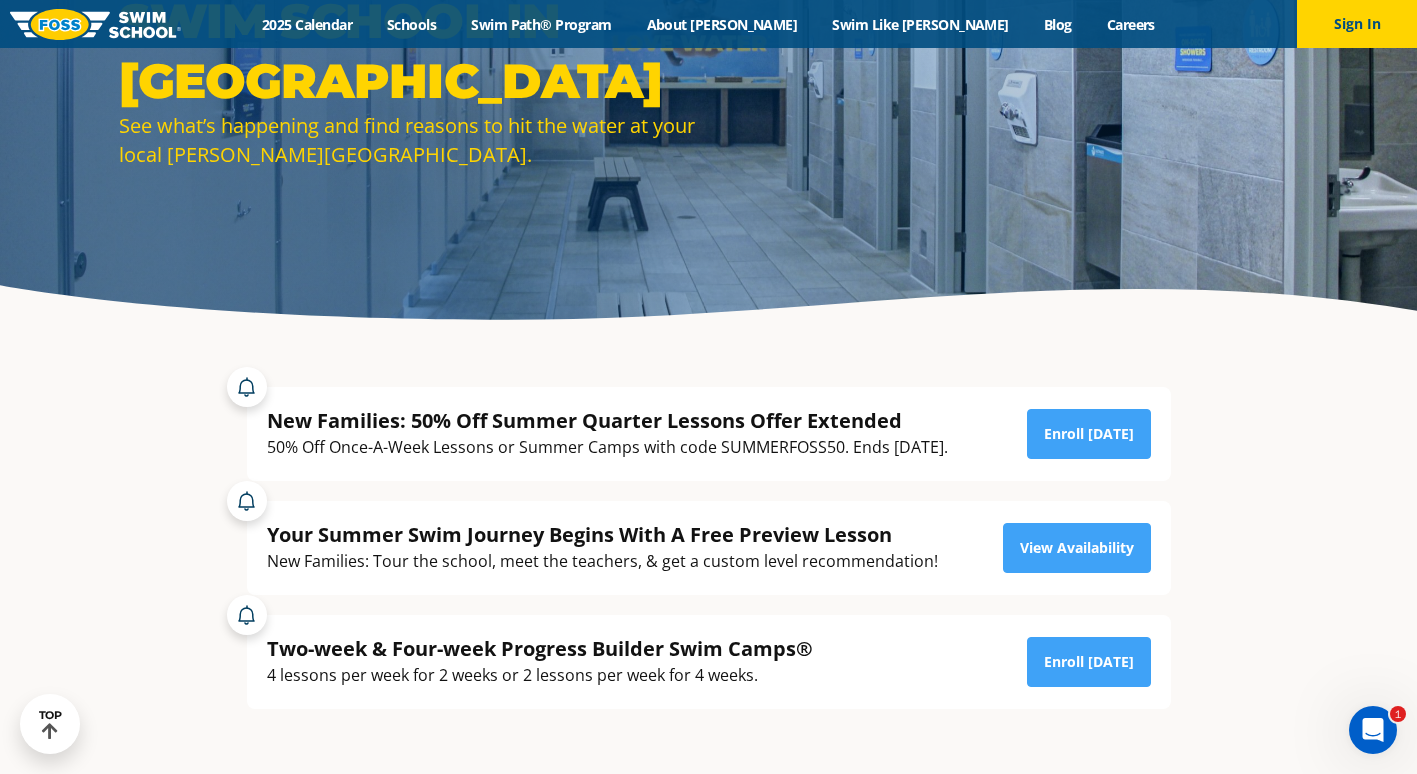 click on "New Families: 50% Off Summer Quarter Lessons Offer Extended" at bounding box center [607, 420] 